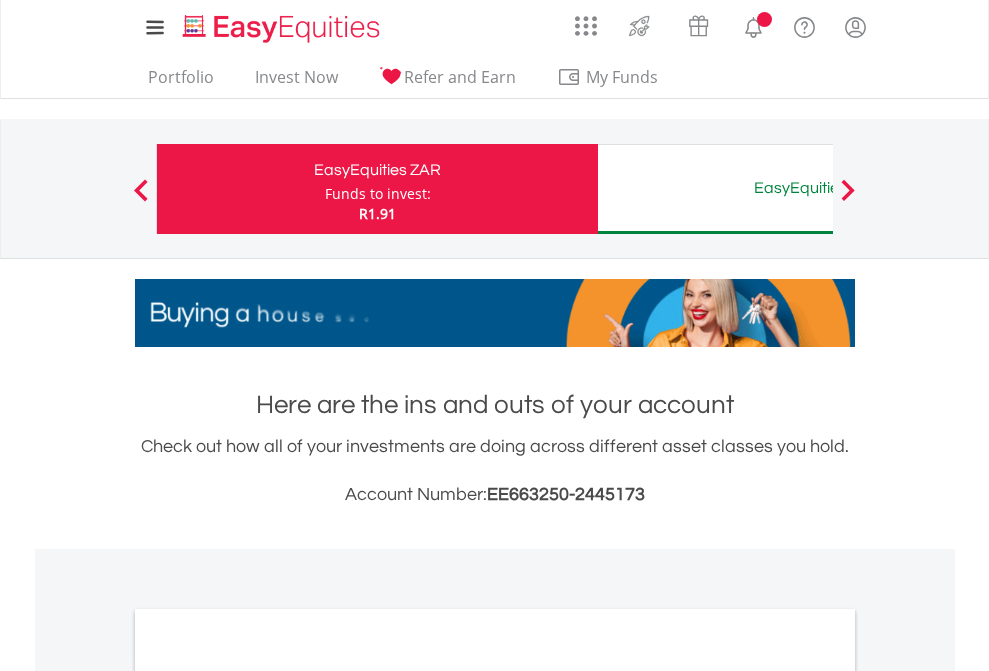 scroll, scrollTop: 0, scrollLeft: 0, axis: both 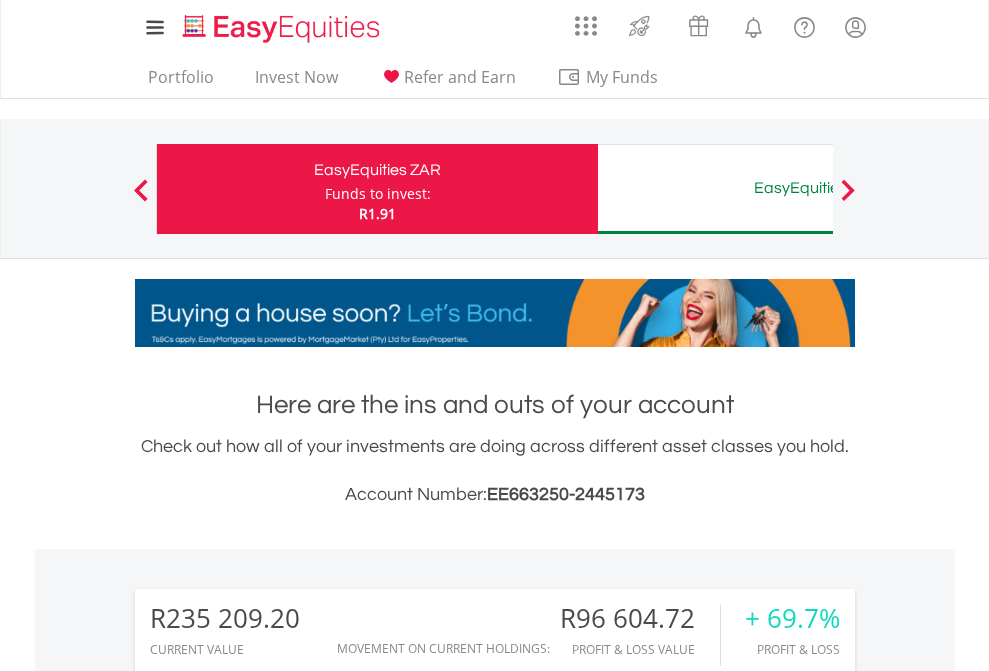 click on "Funds to invest:" at bounding box center [378, 194] 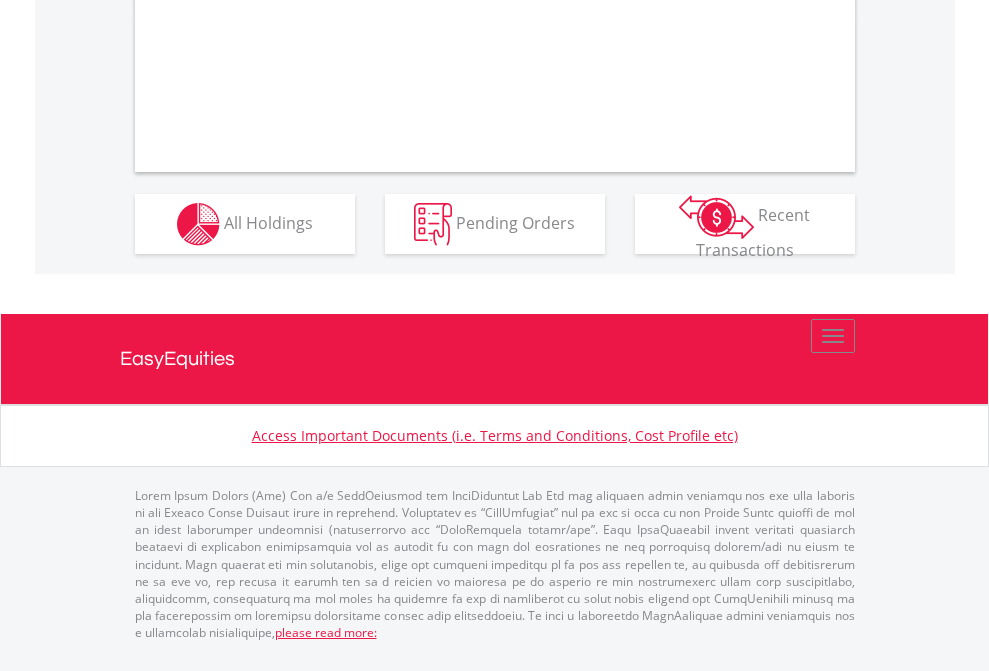 scroll, scrollTop: 1957, scrollLeft: 0, axis: vertical 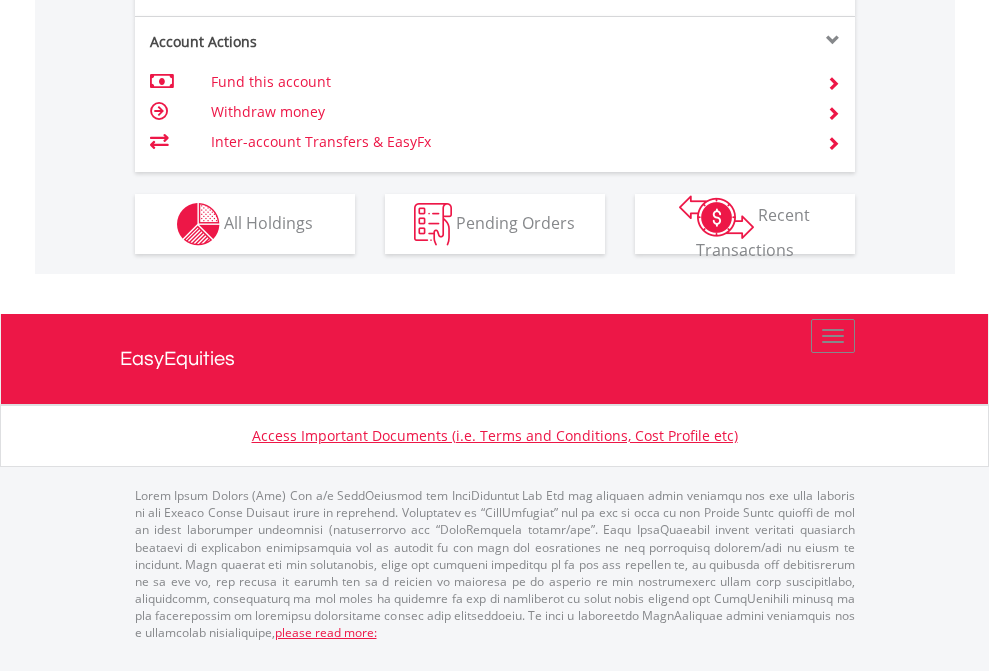 click on "Investment types" at bounding box center [706, -337] 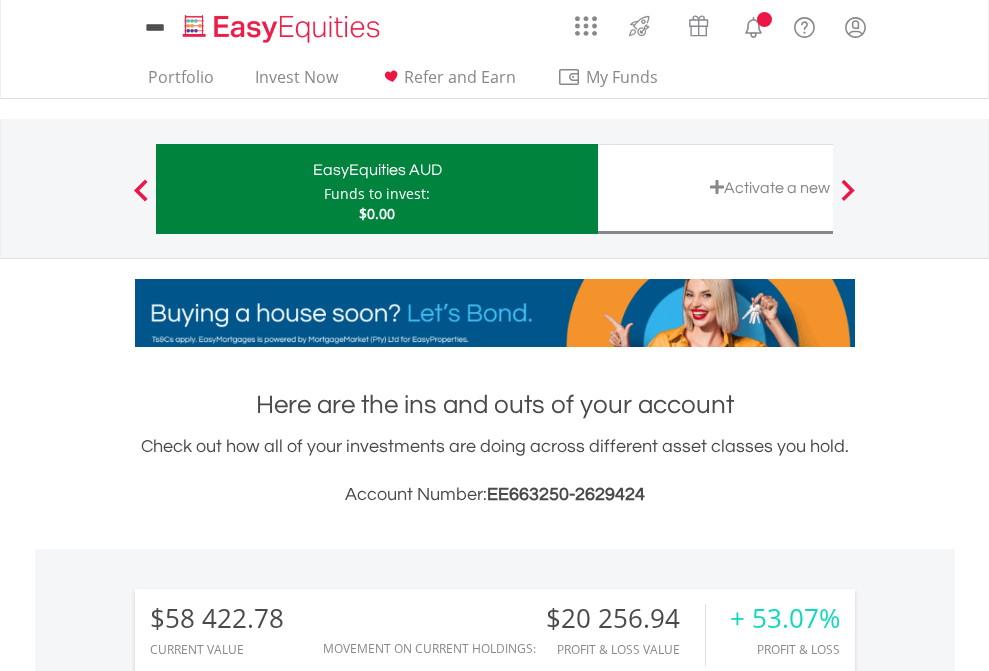 scroll, scrollTop: 0, scrollLeft: 0, axis: both 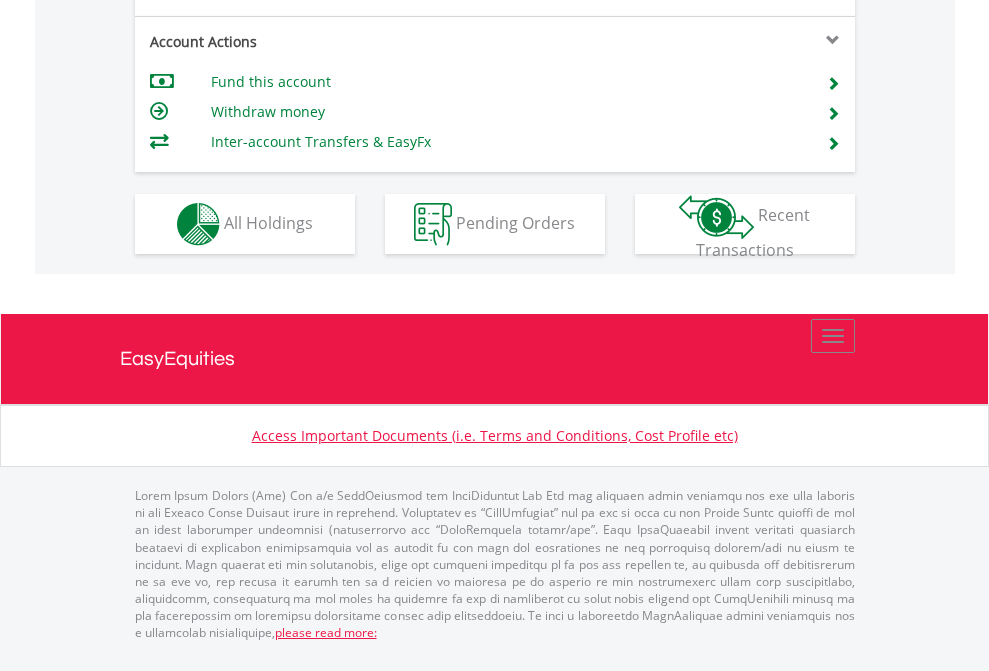 click on "Investment types" at bounding box center (706, -337) 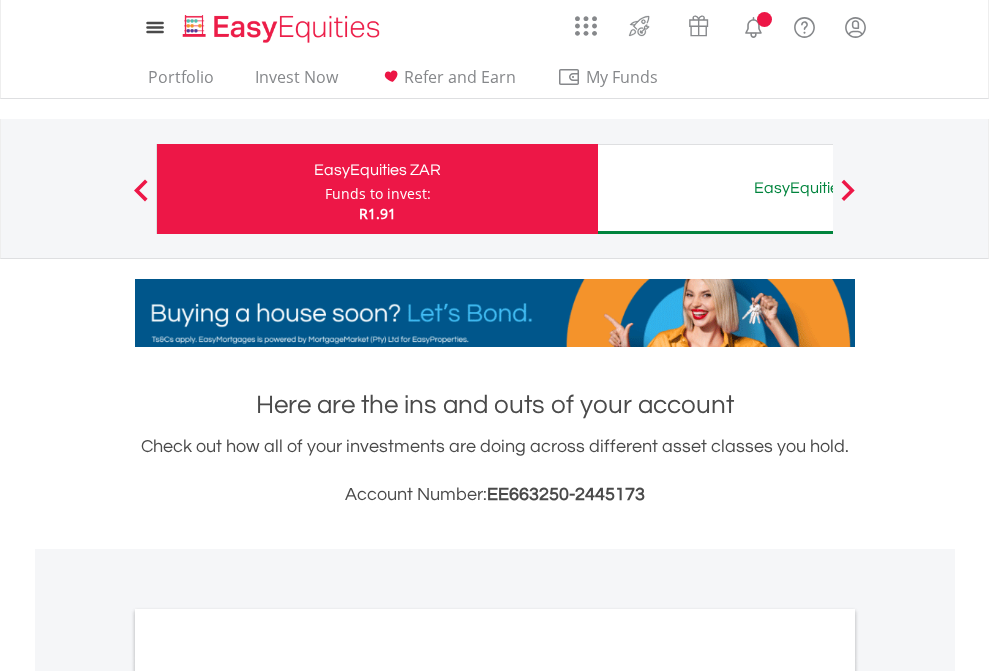 scroll, scrollTop: 0, scrollLeft: 0, axis: both 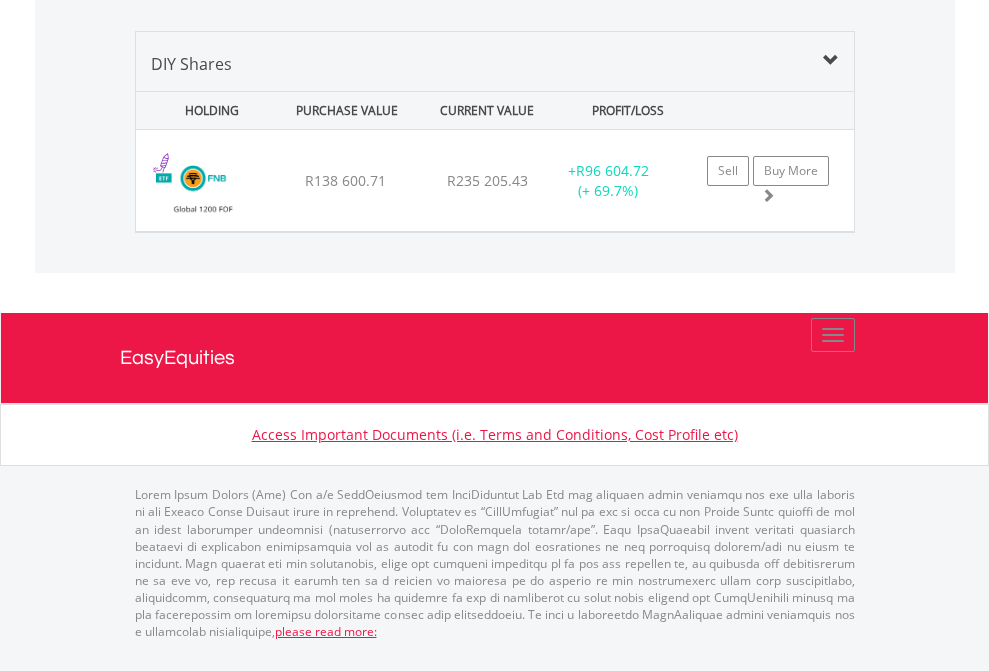 click on "EasyEquities AUD" at bounding box center [818, -1419] 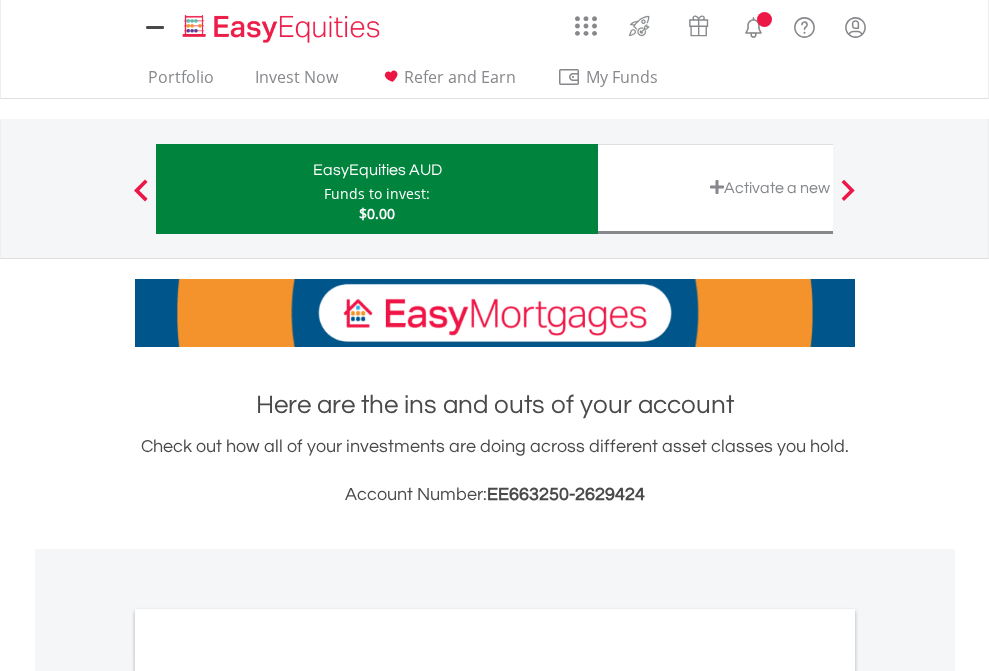 scroll, scrollTop: 0, scrollLeft: 0, axis: both 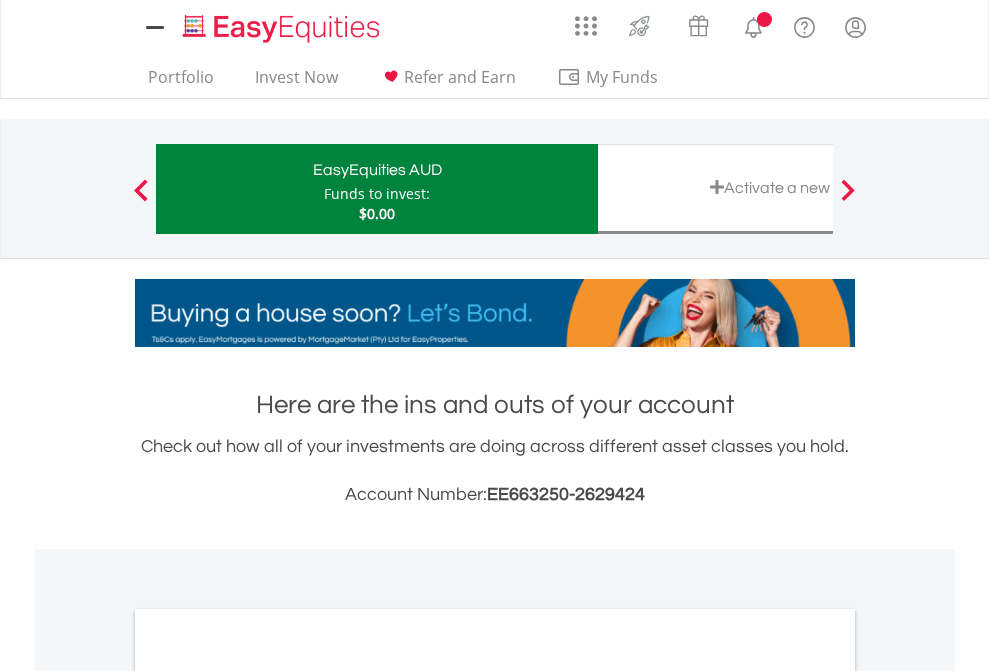 click on "All Holdings" at bounding box center [268, 1096] 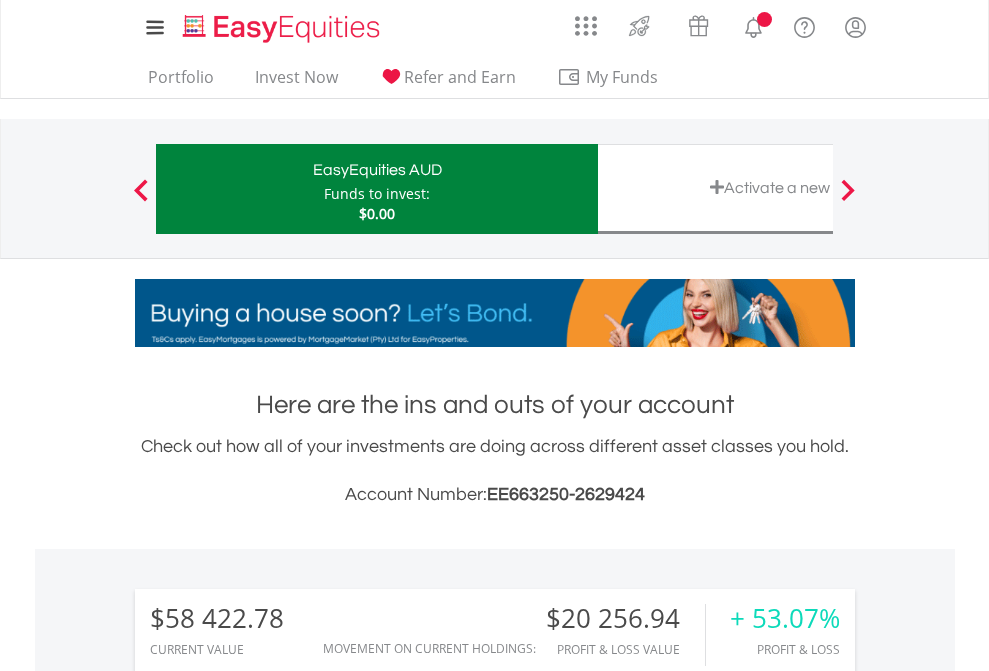 scroll, scrollTop: 1202, scrollLeft: 0, axis: vertical 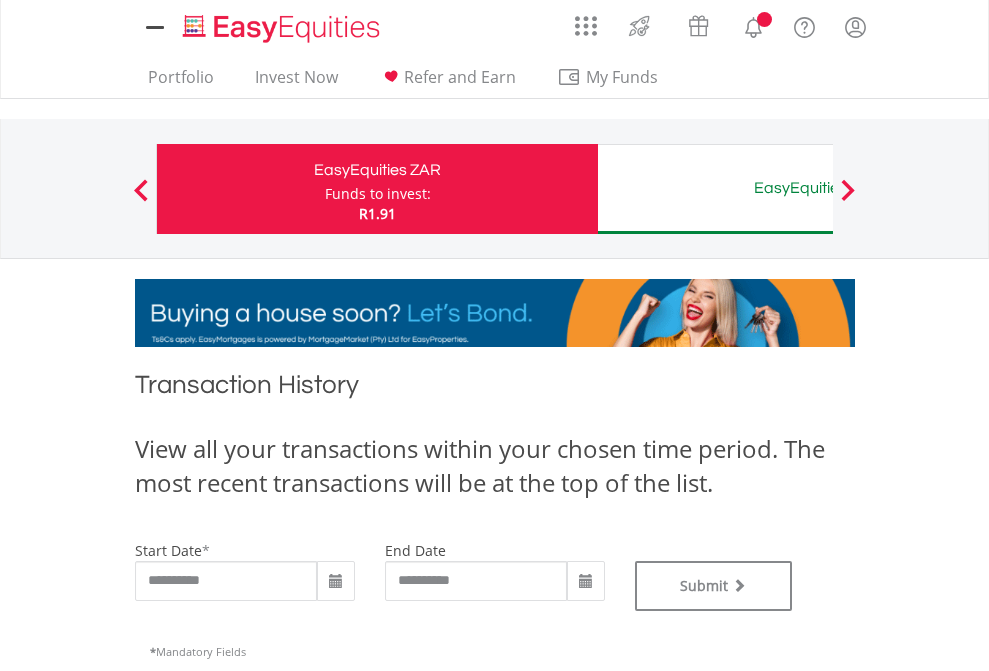type on "**********" 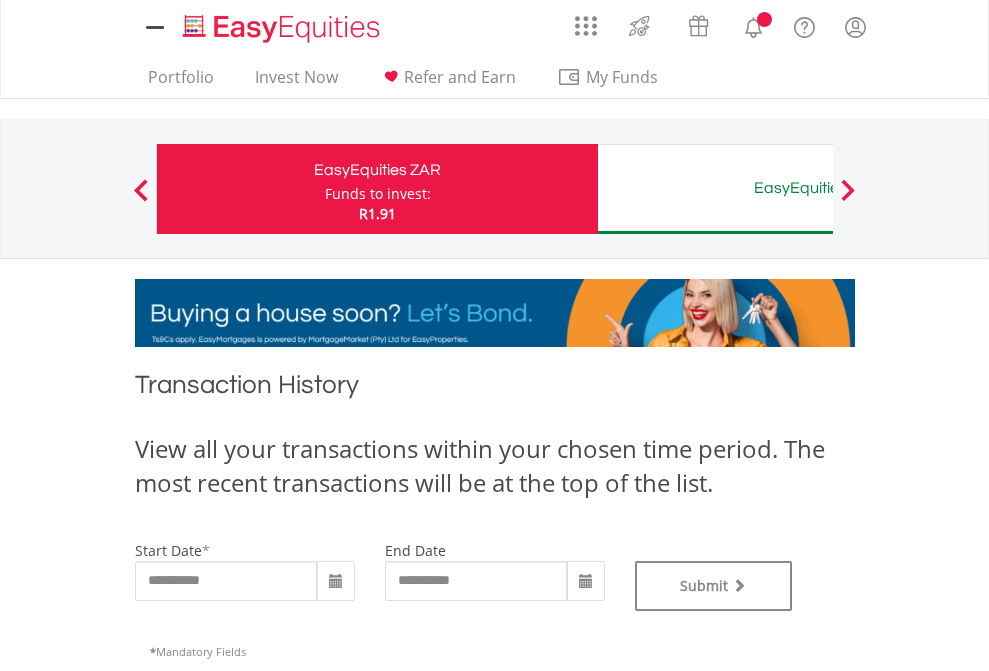 type on "**********" 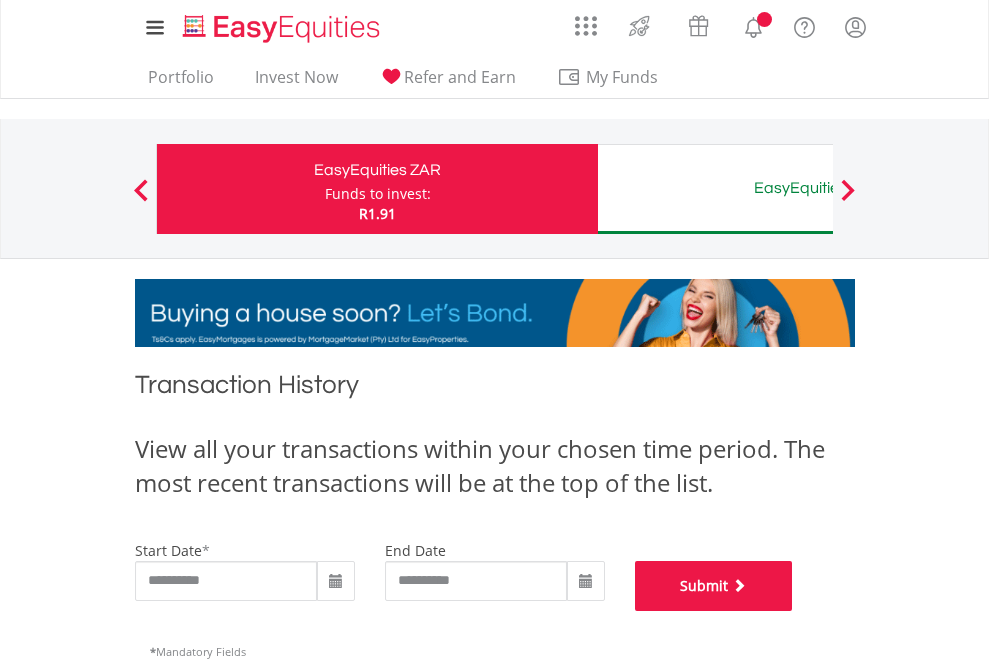 click on "Submit" at bounding box center [714, 586] 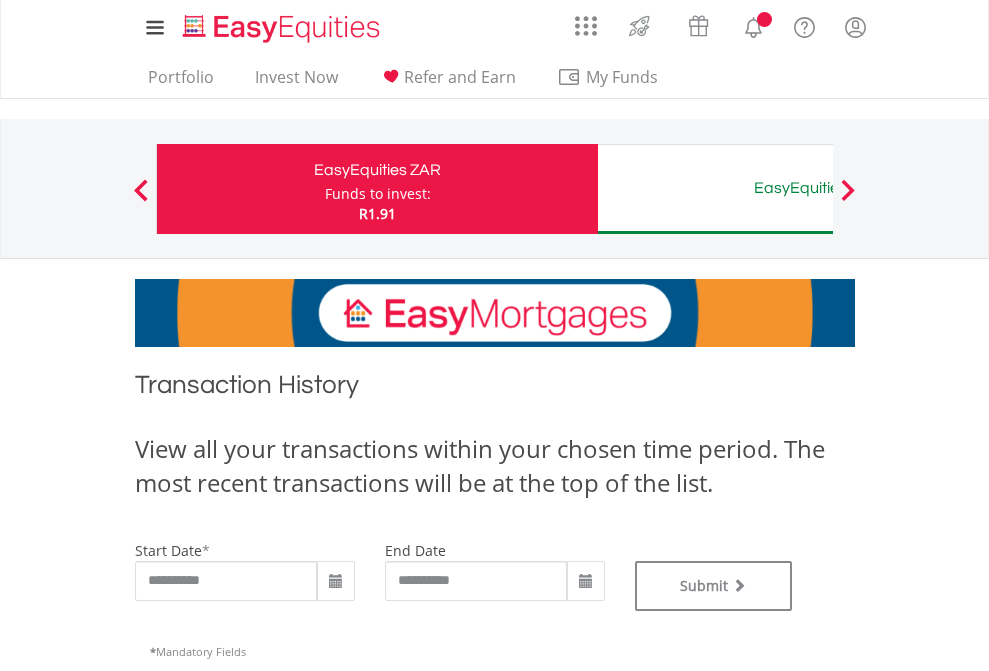 scroll, scrollTop: 0, scrollLeft: 0, axis: both 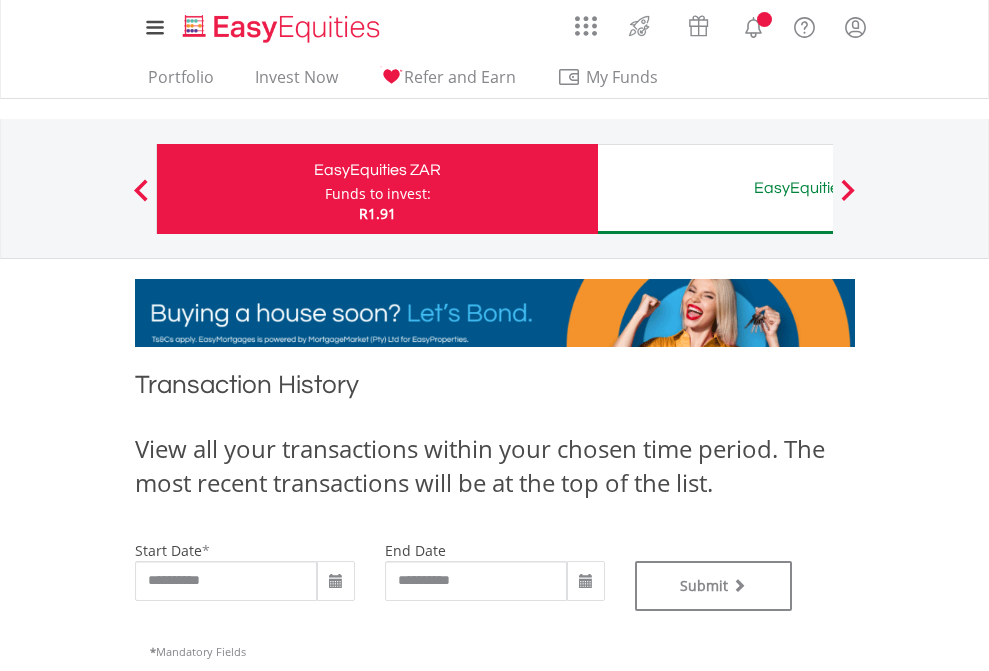 click on "EasyEquities AUD" at bounding box center (818, 188) 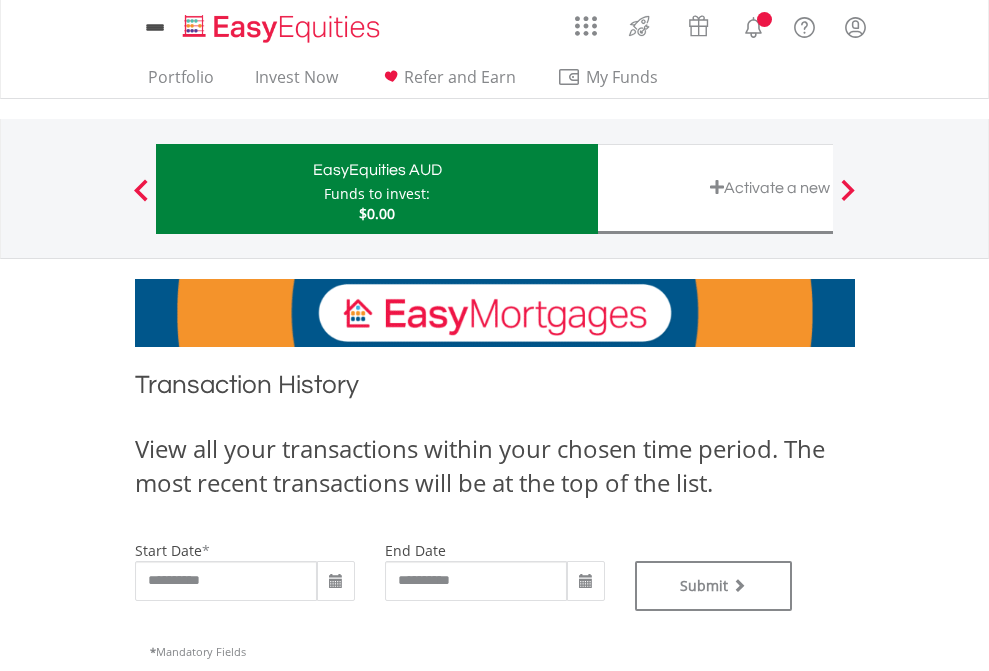scroll, scrollTop: 0, scrollLeft: 0, axis: both 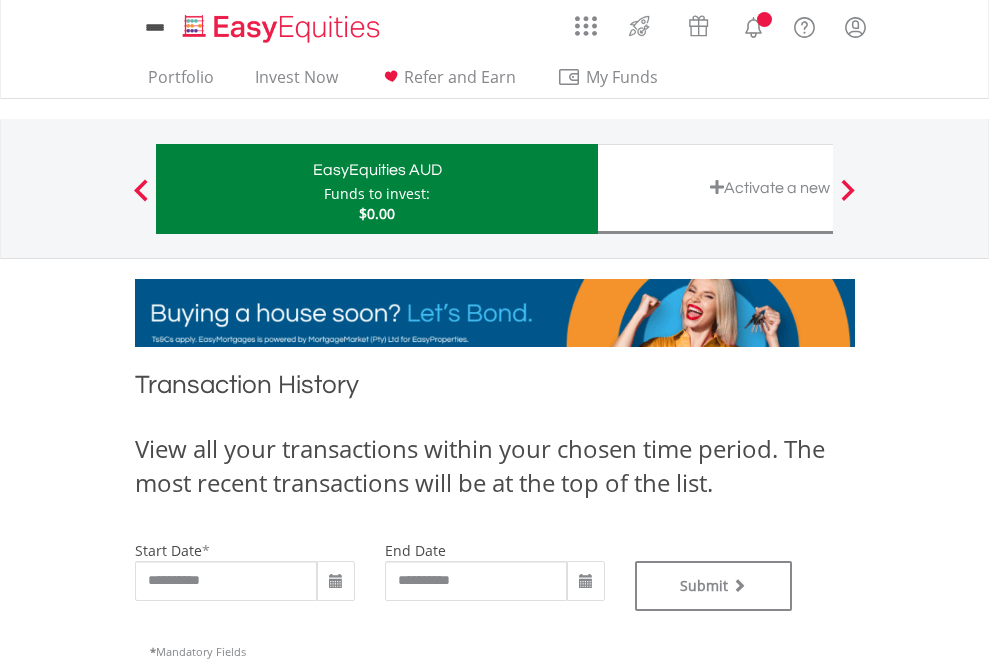 type on "**********" 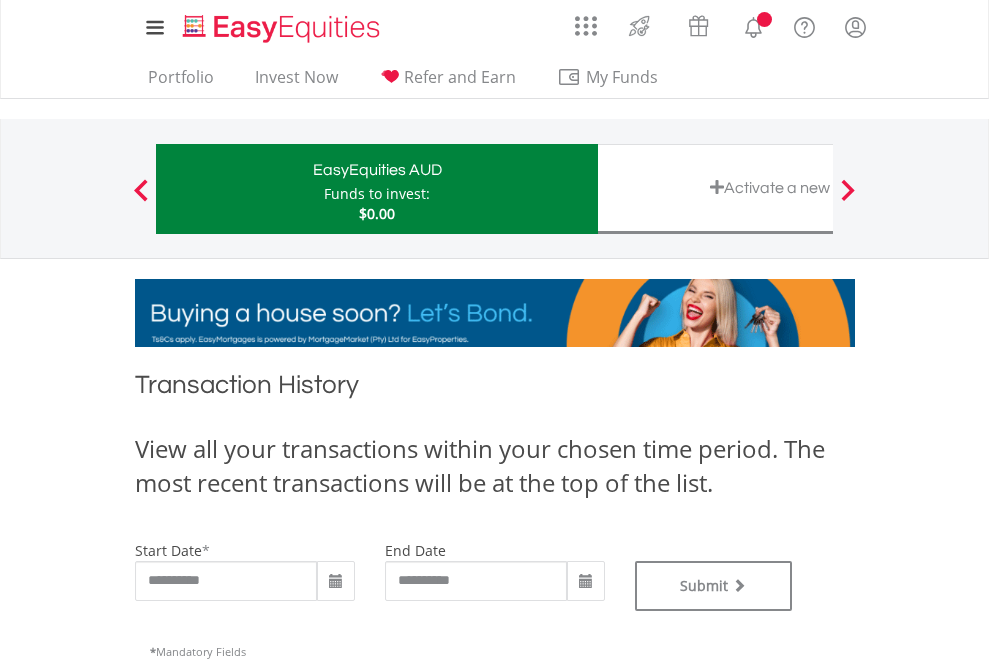 type on "**********" 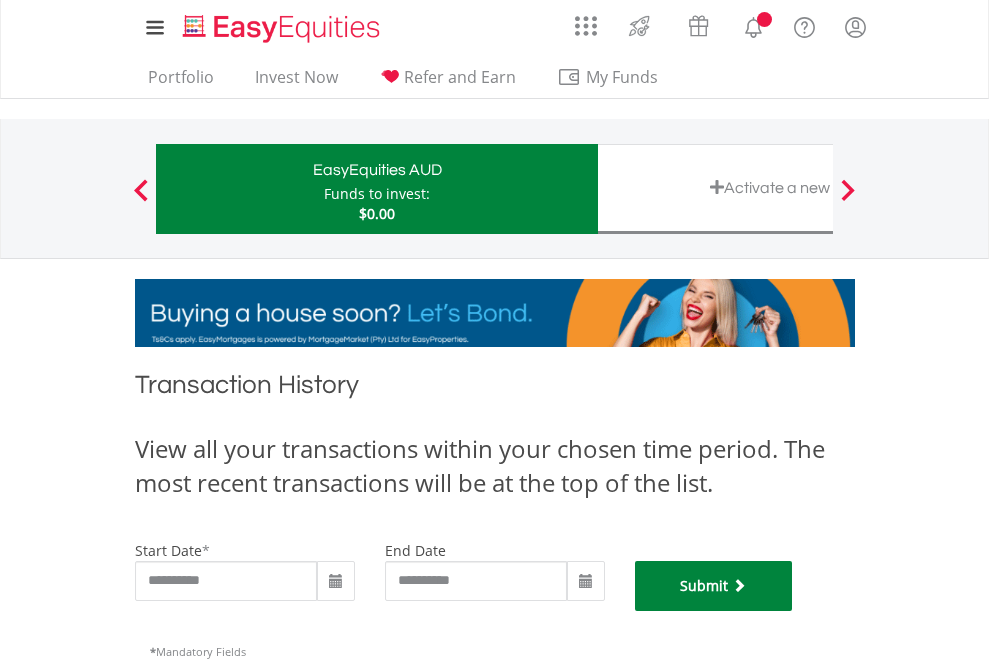 click on "Submit" at bounding box center [714, 586] 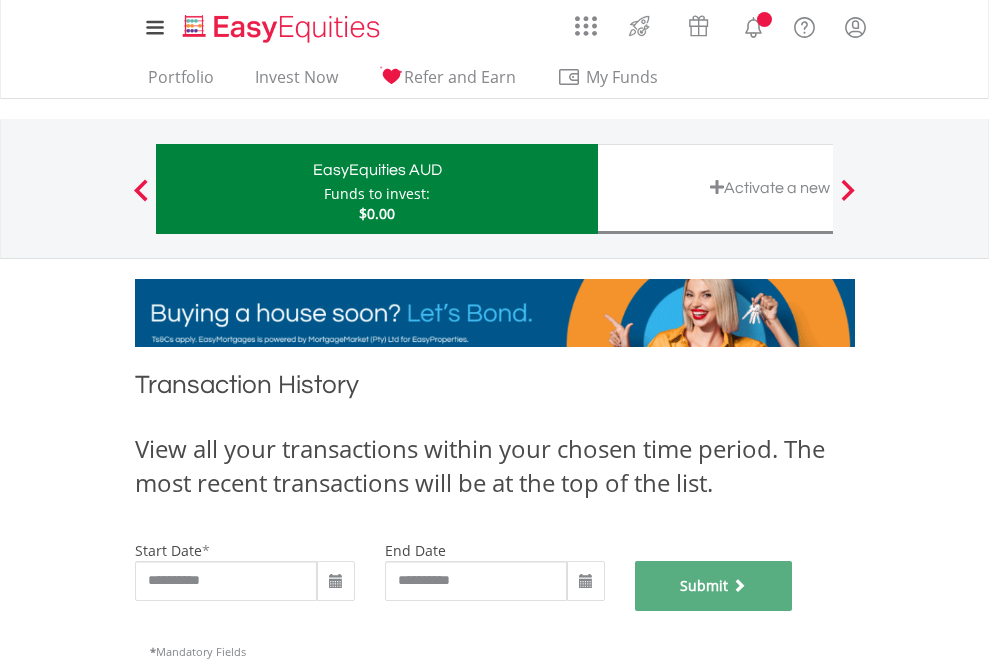 scroll, scrollTop: 811, scrollLeft: 0, axis: vertical 